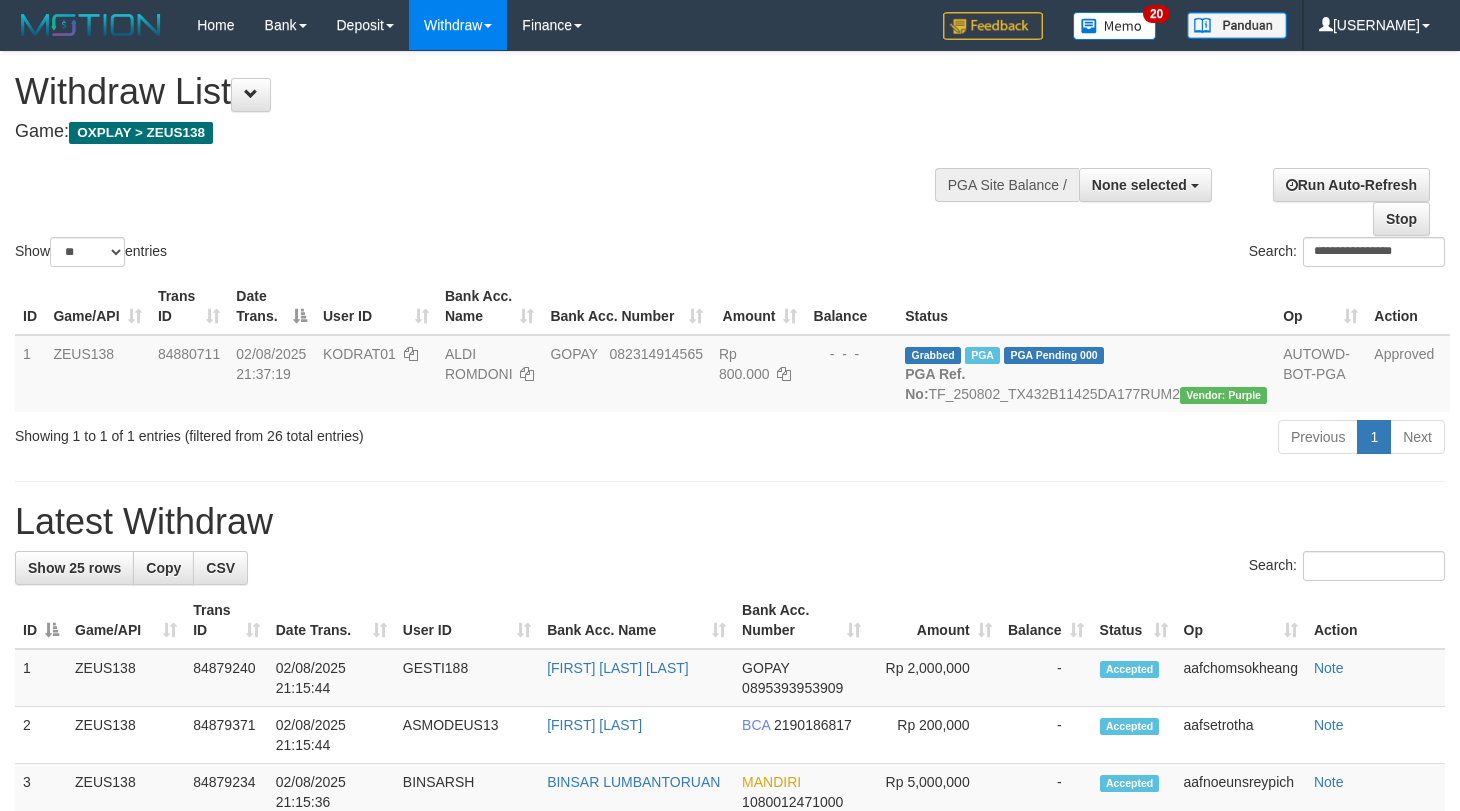select 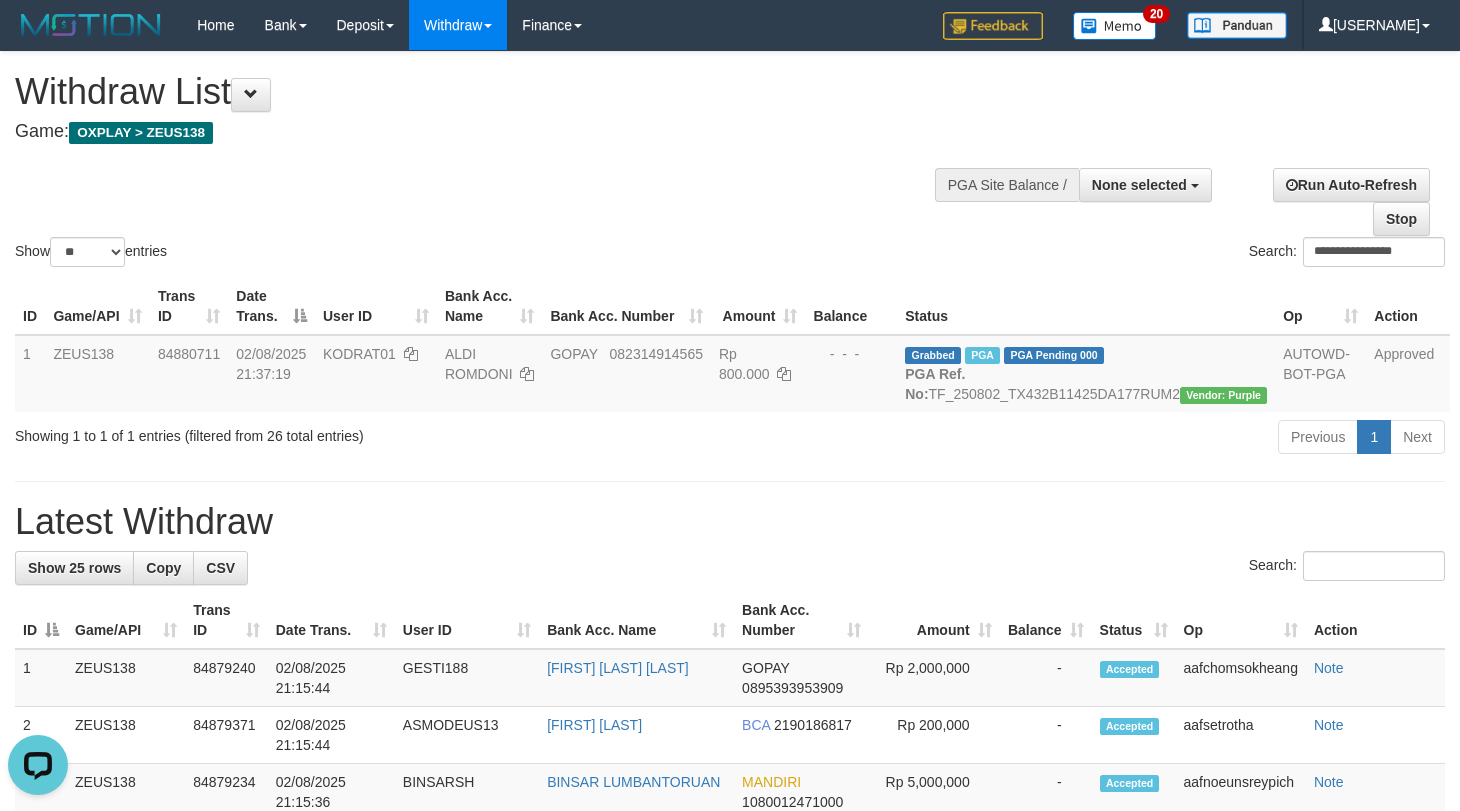 scroll, scrollTop: 0, scrollLeft: 0, axis: both 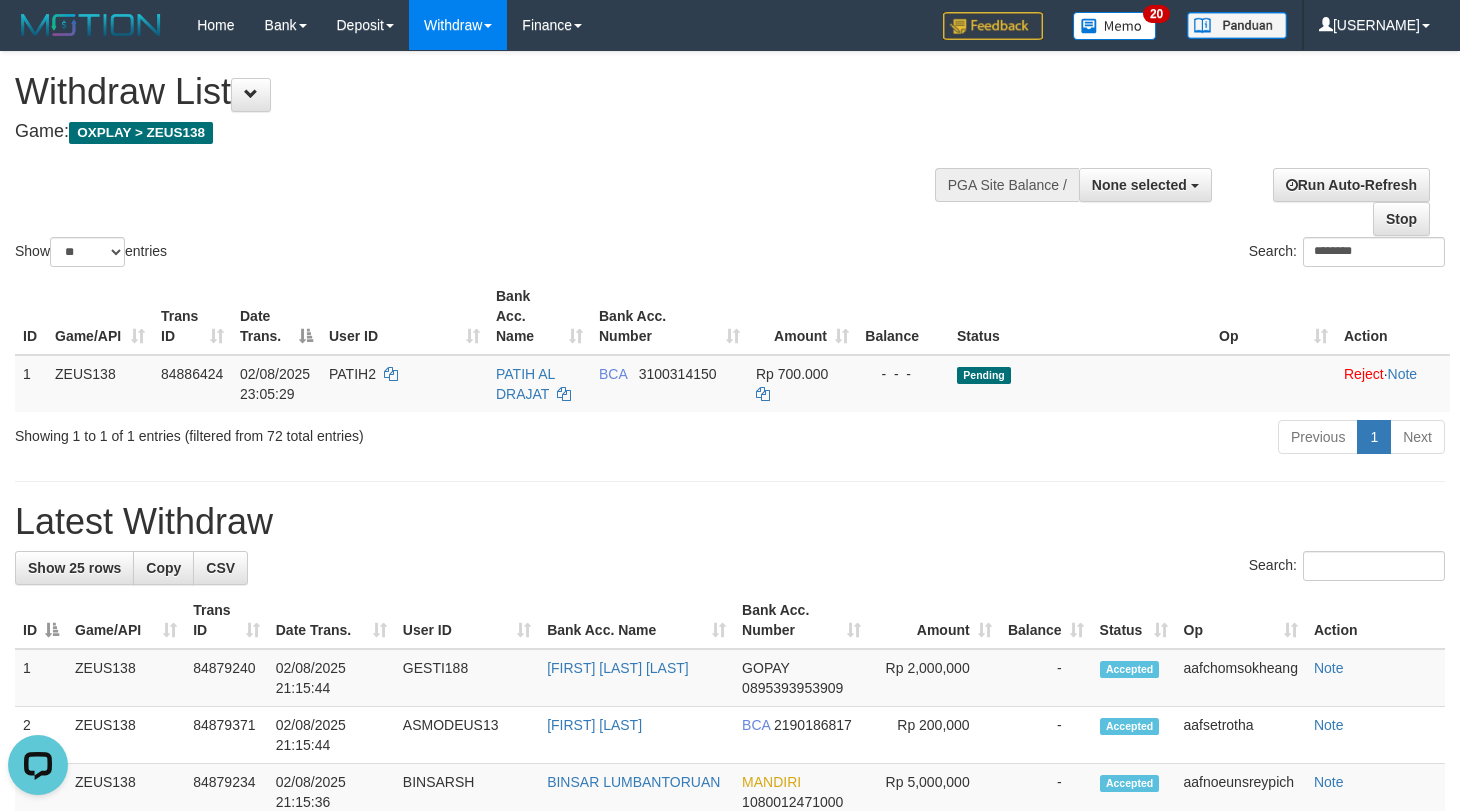 type on "********" 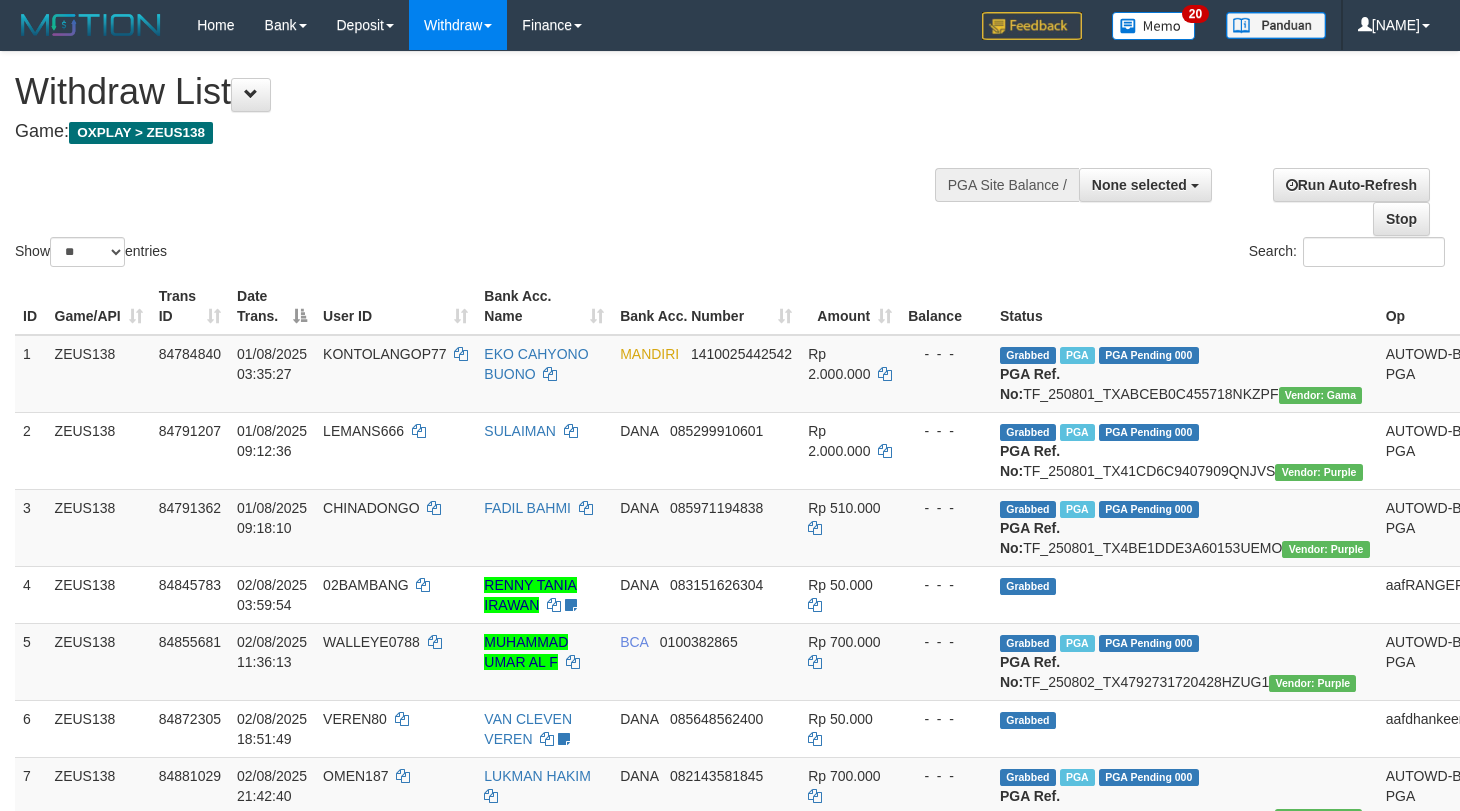select 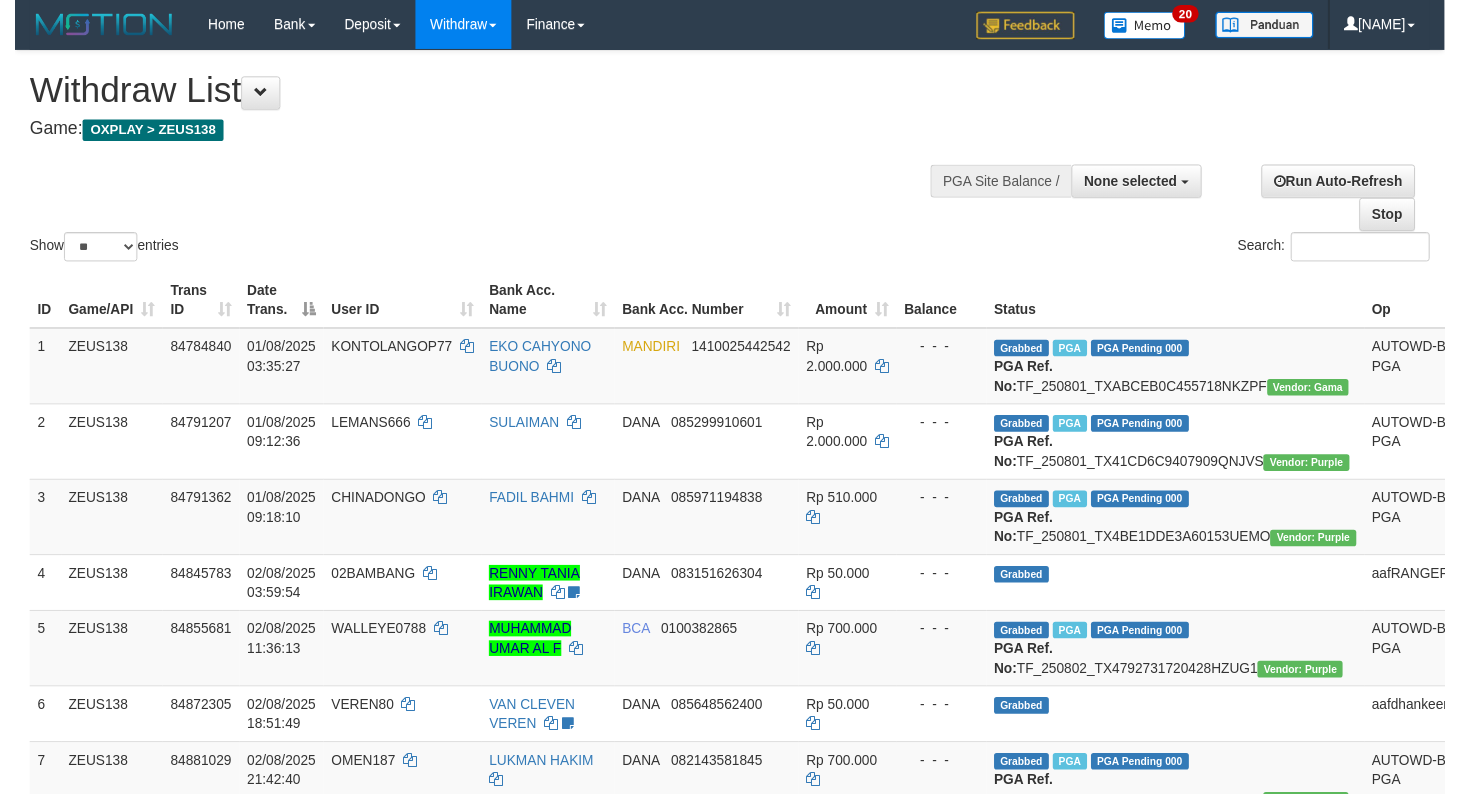 scroll, scrollTop: 0, scrollLeft: 0, axis: both 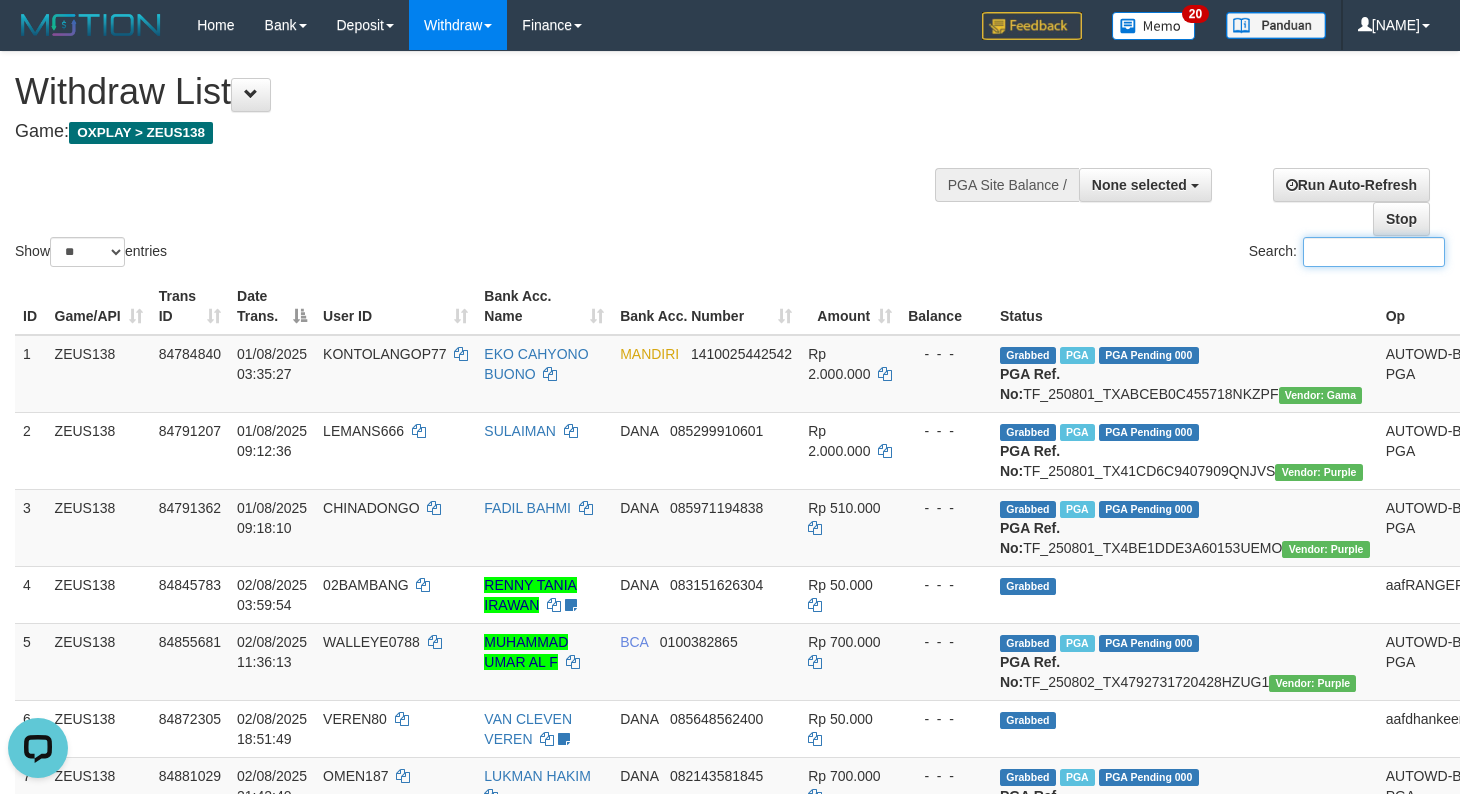 click on "Search:" at bounding box center (1374, 252) 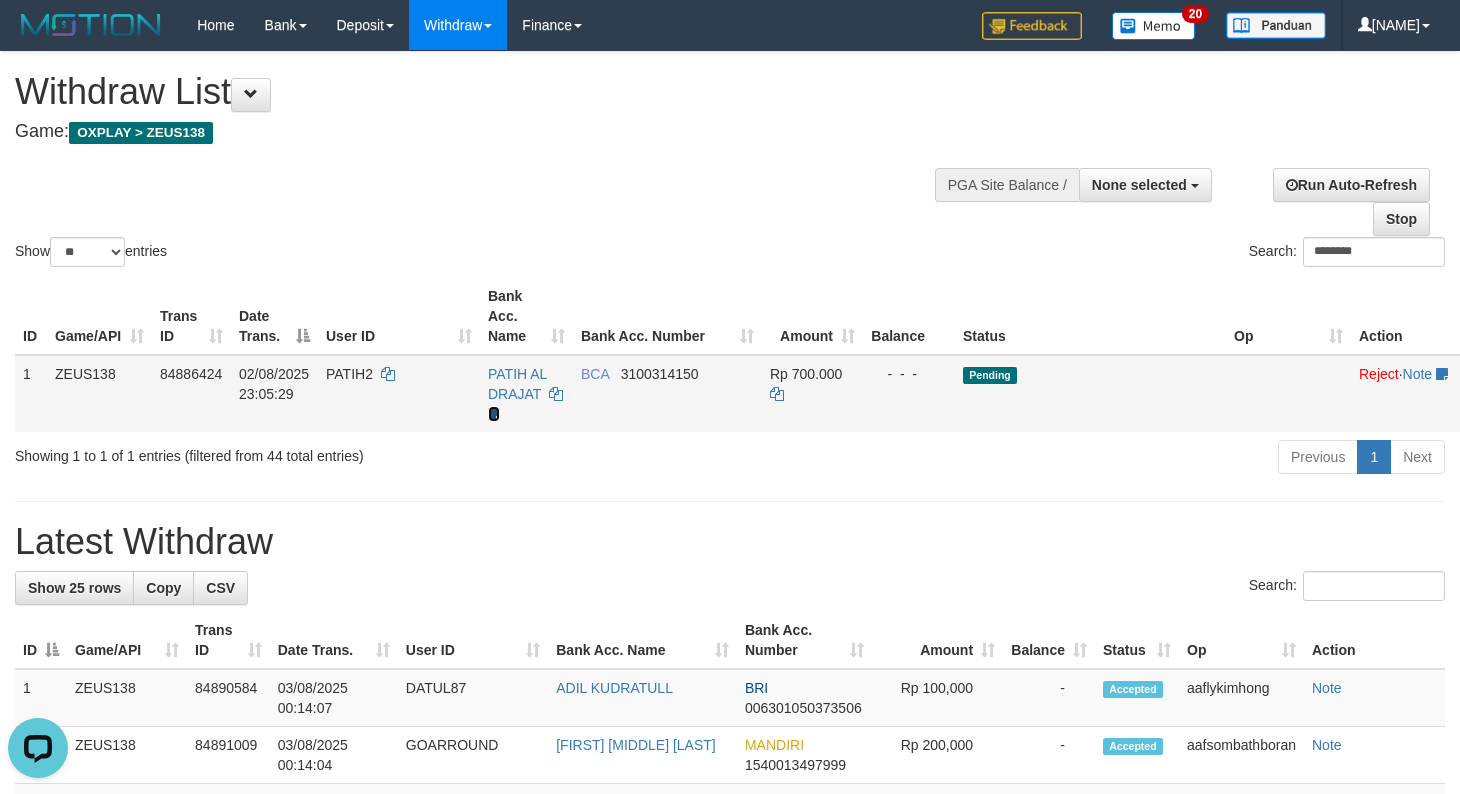 click at bounding box center (494, 414) 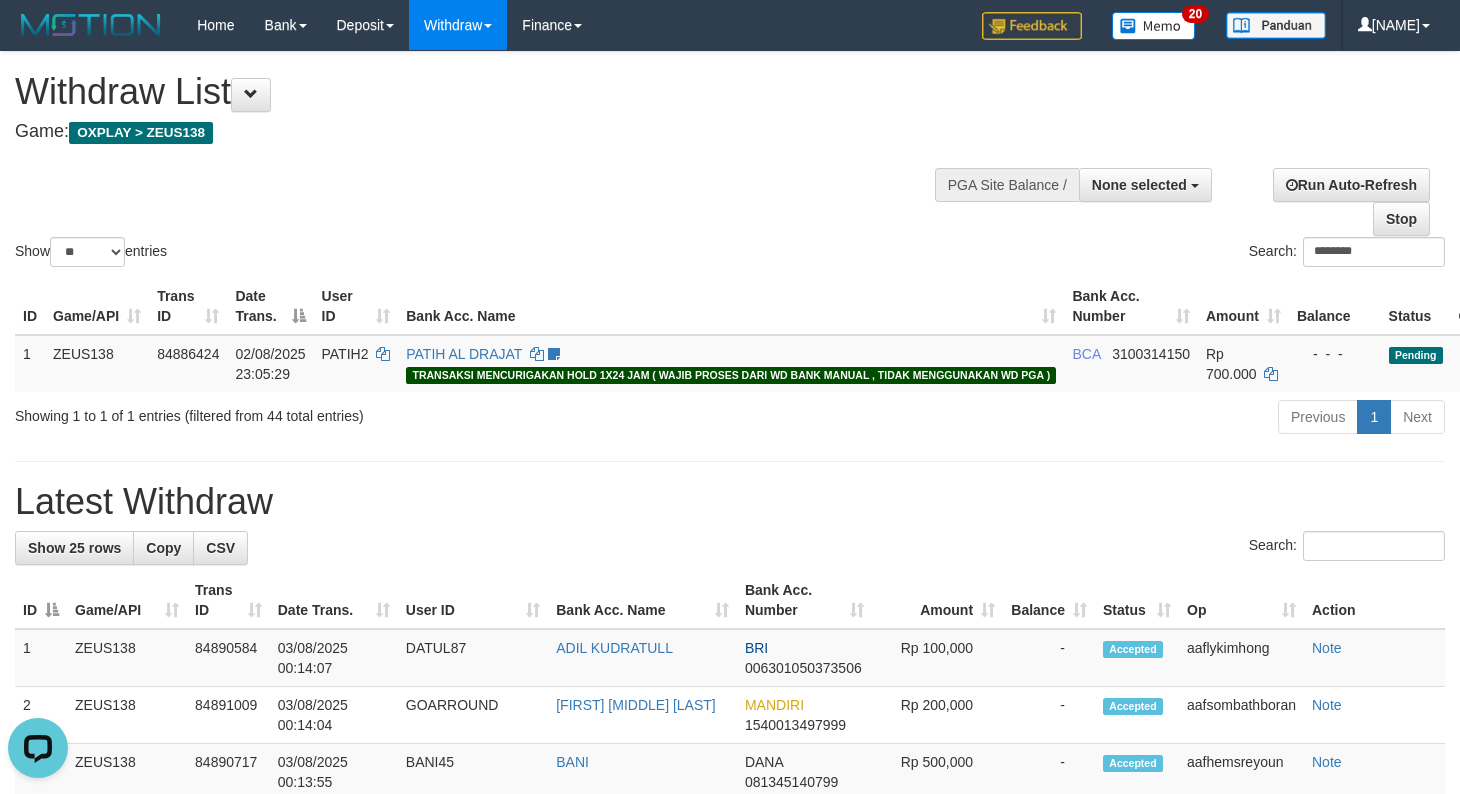 click on "Showing 1 to 1 of 1 entries (filtered from 44 total entries)" at bounding box center [304, 412] 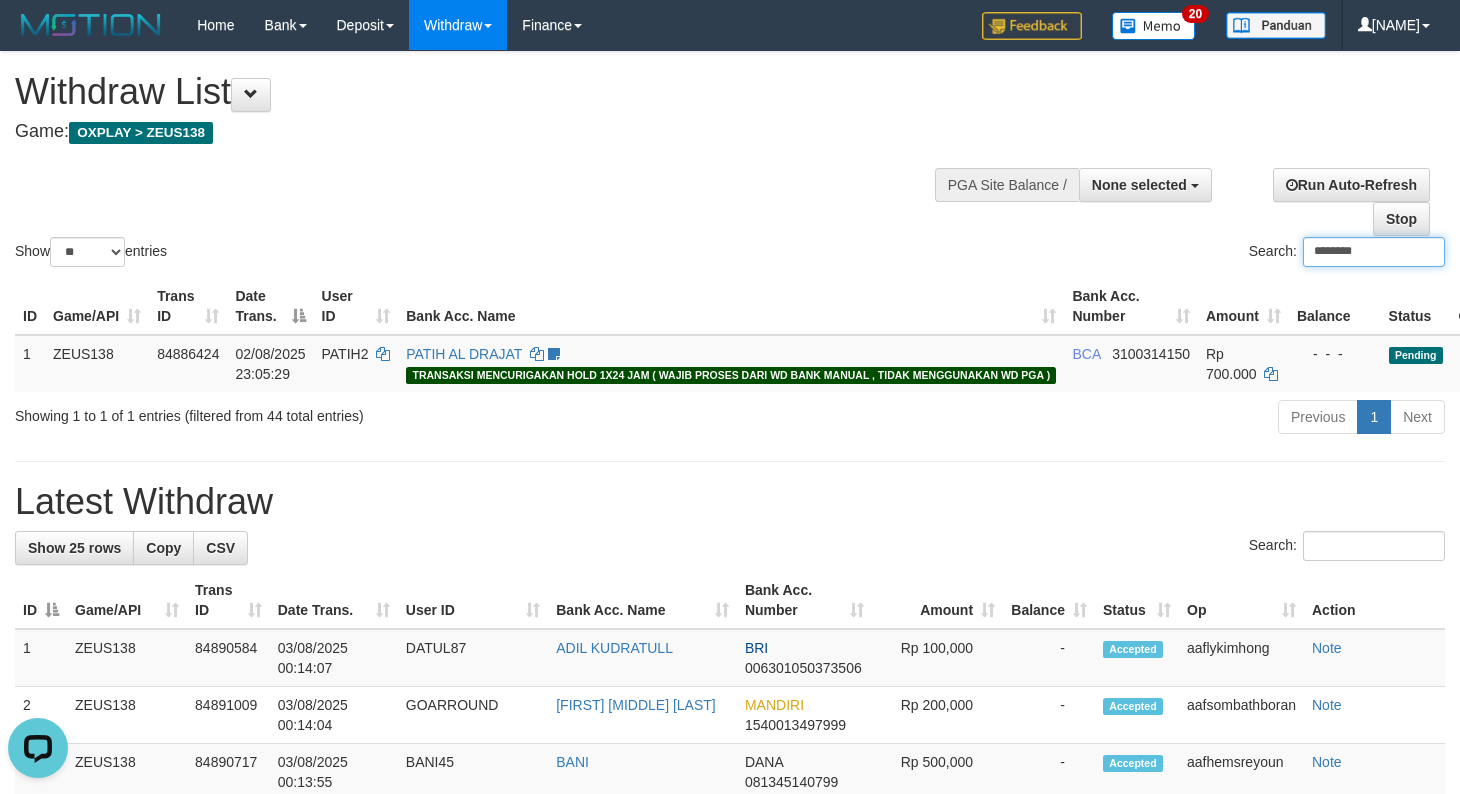 click on "********" at bounding box center [1374, 252] 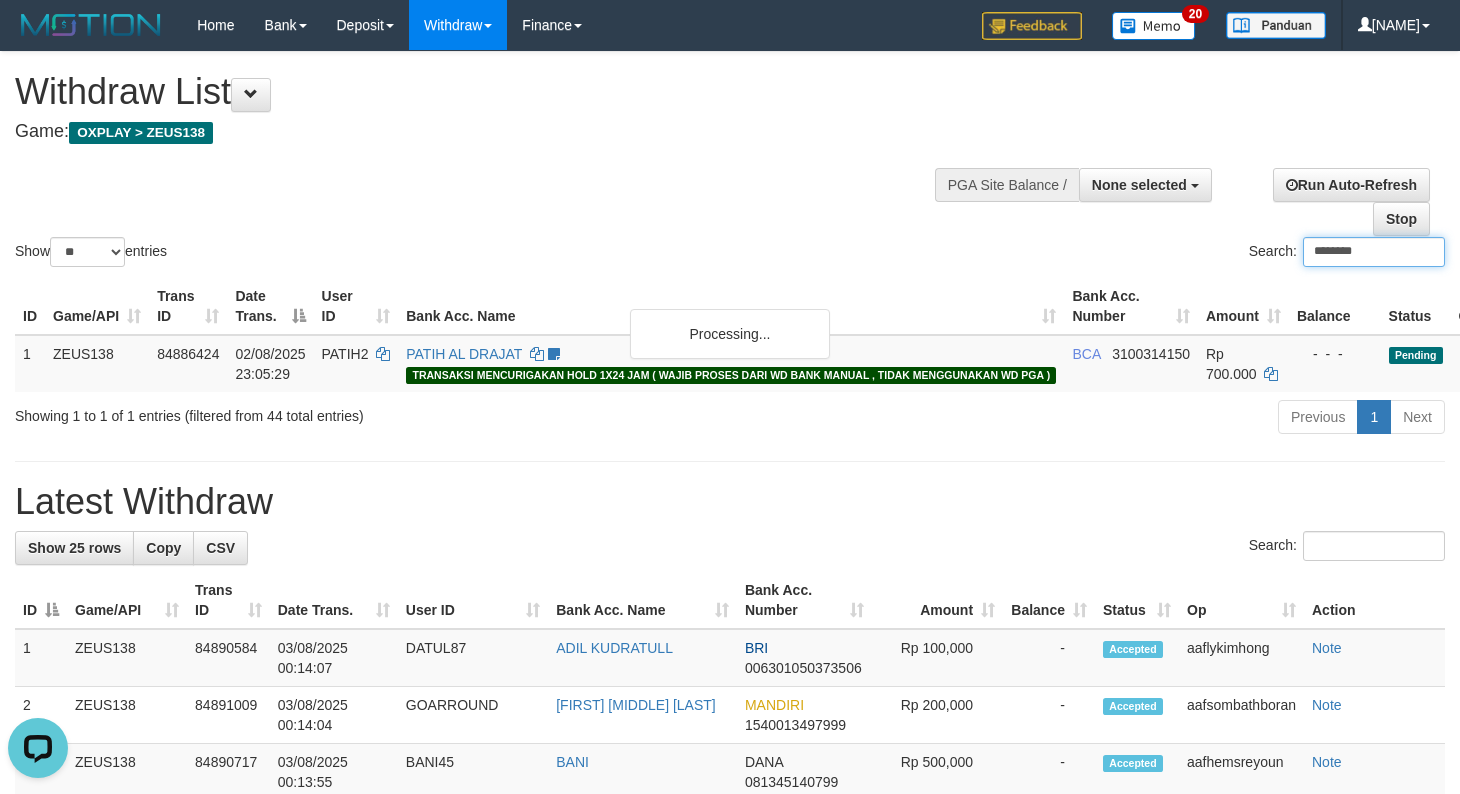 type on "********" 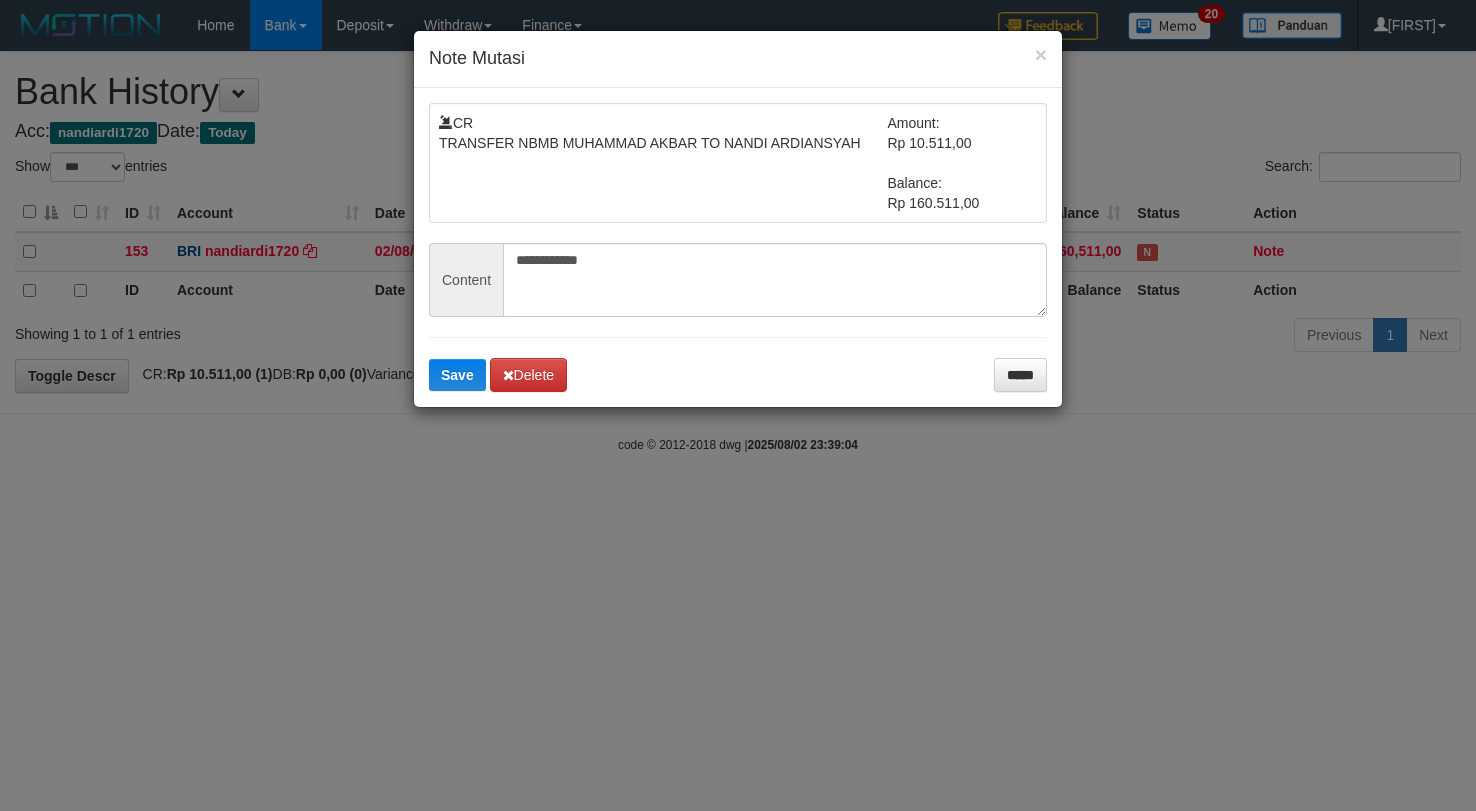 select on "***" 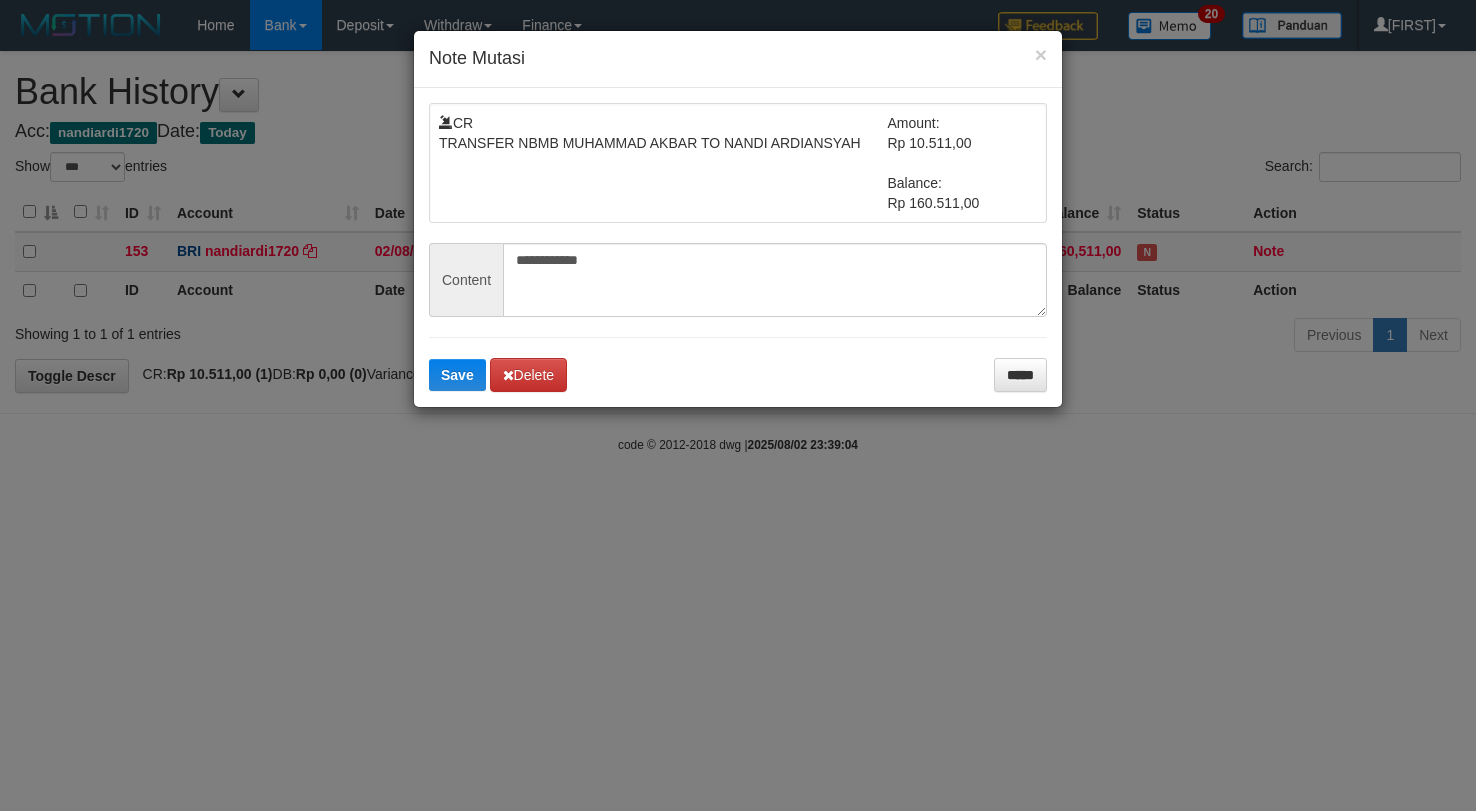 scroll, scrollTop: 0, scrollLeft: 0, axis: both 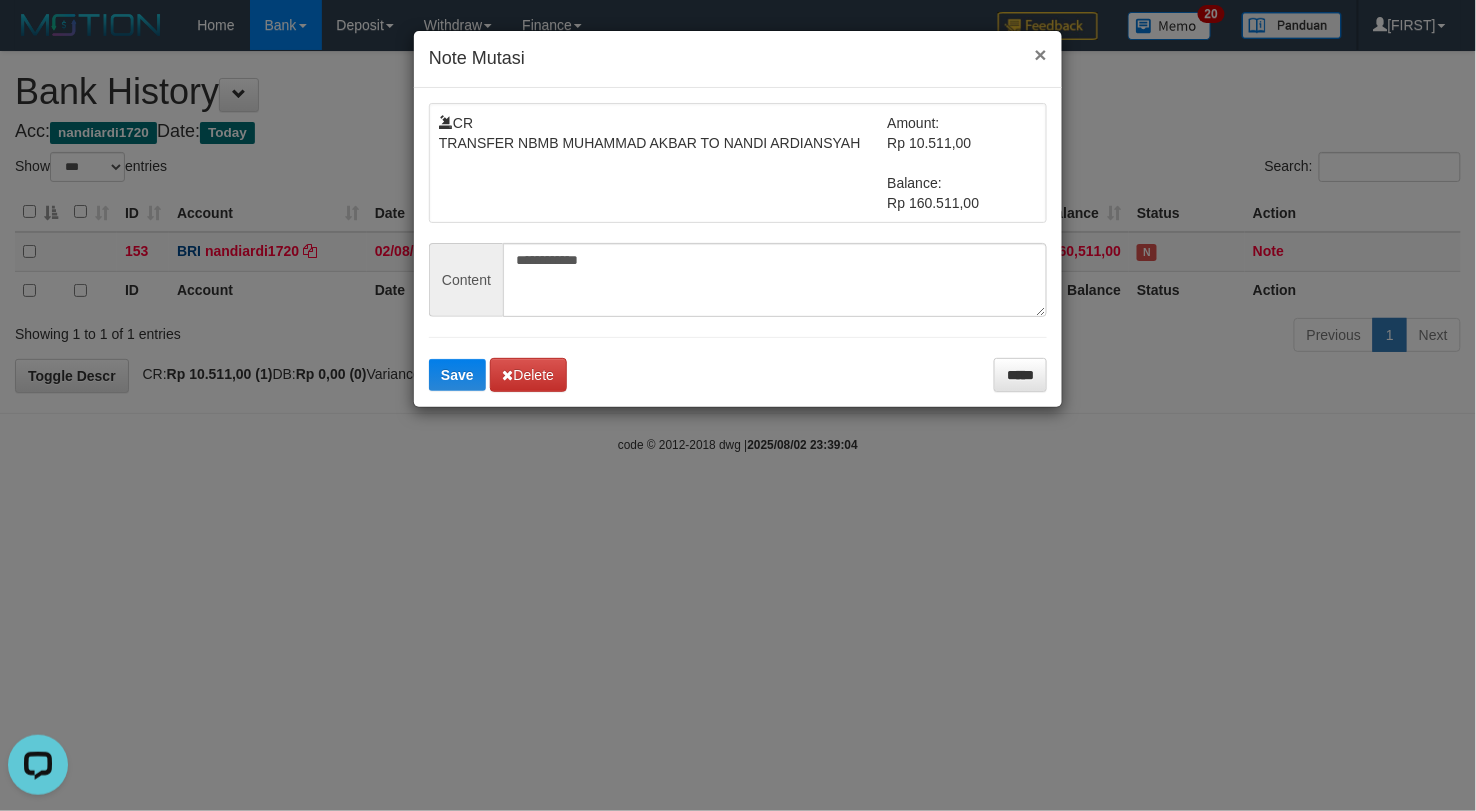 drag, startPoint x: 1046, startPoint y: 51, endPoint x: 1031, endPoint y: 54, distance: 15.297058 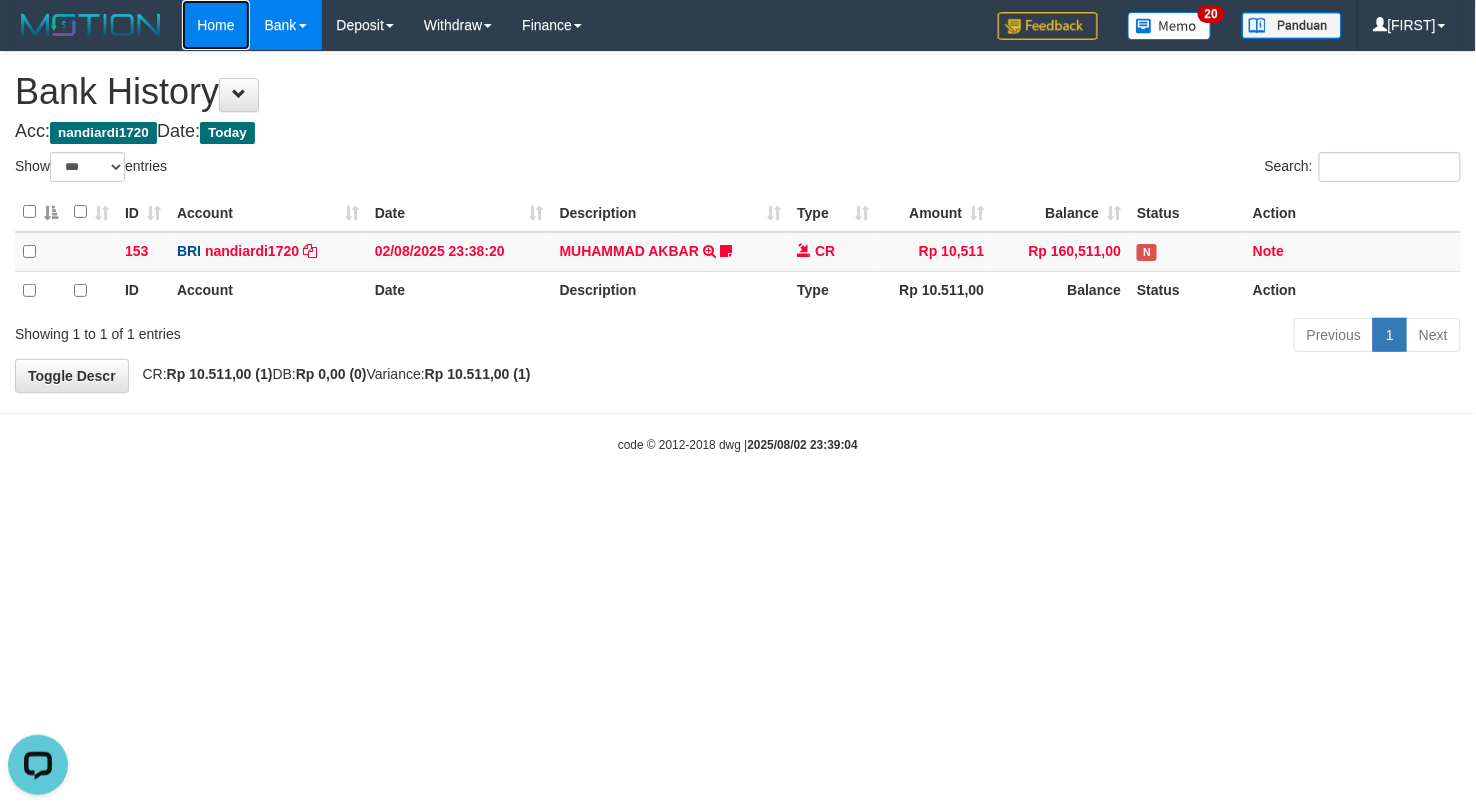 click on "Home" at bounding box center (215, 25) 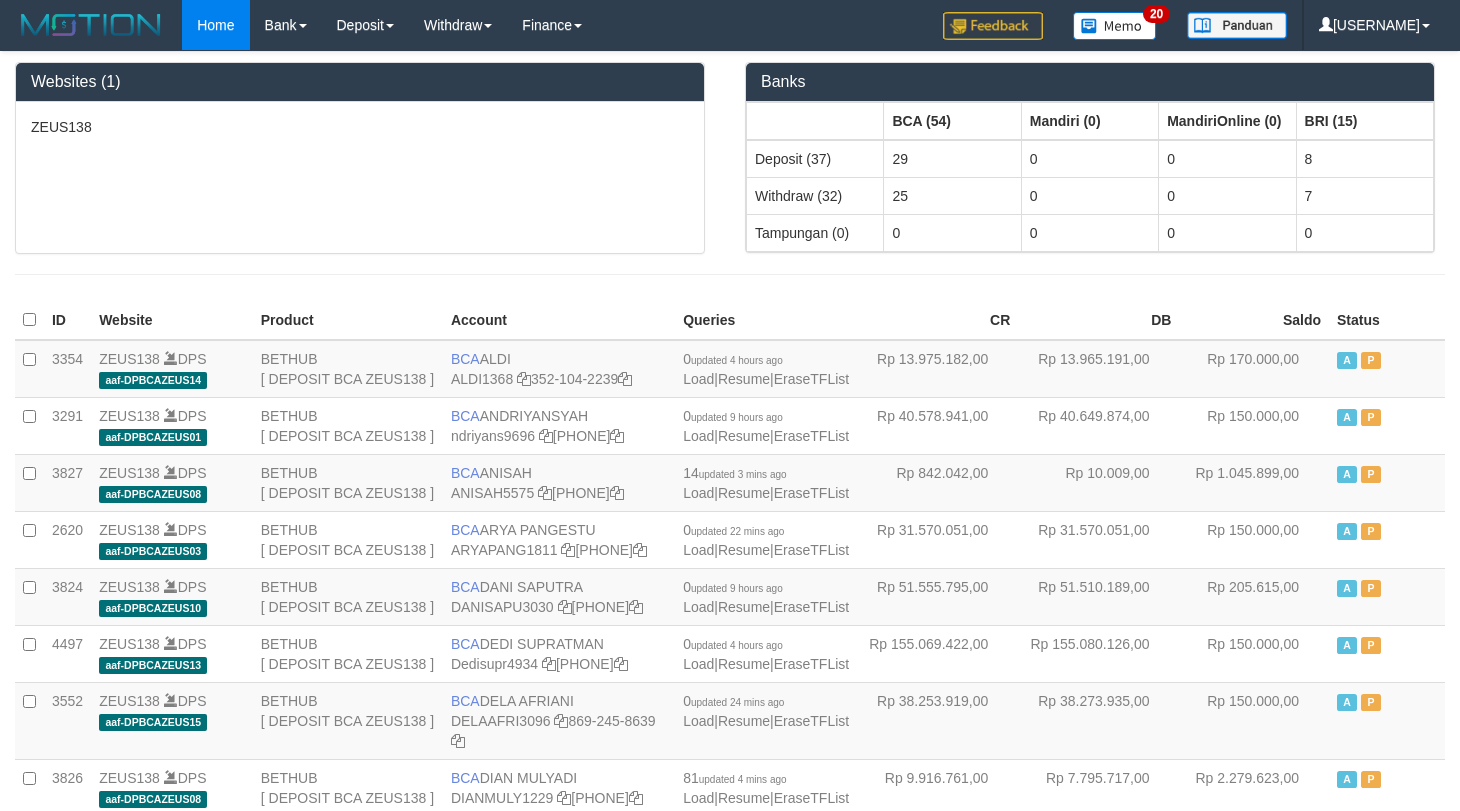 scroll, scrollTop: 0, scrollLeft: 0, axis: both 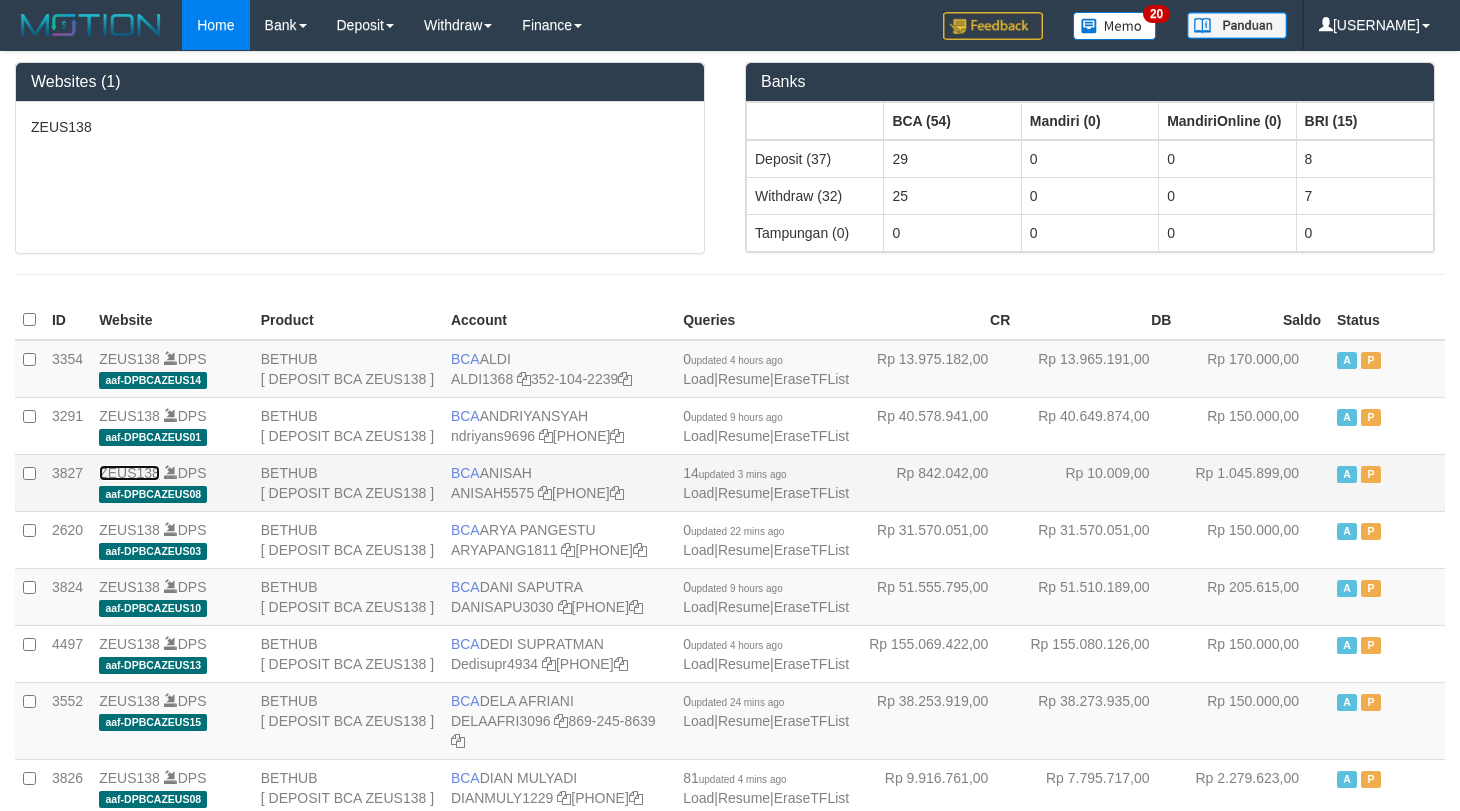 click on "ZEUS138" at bounding box center (129, 473) 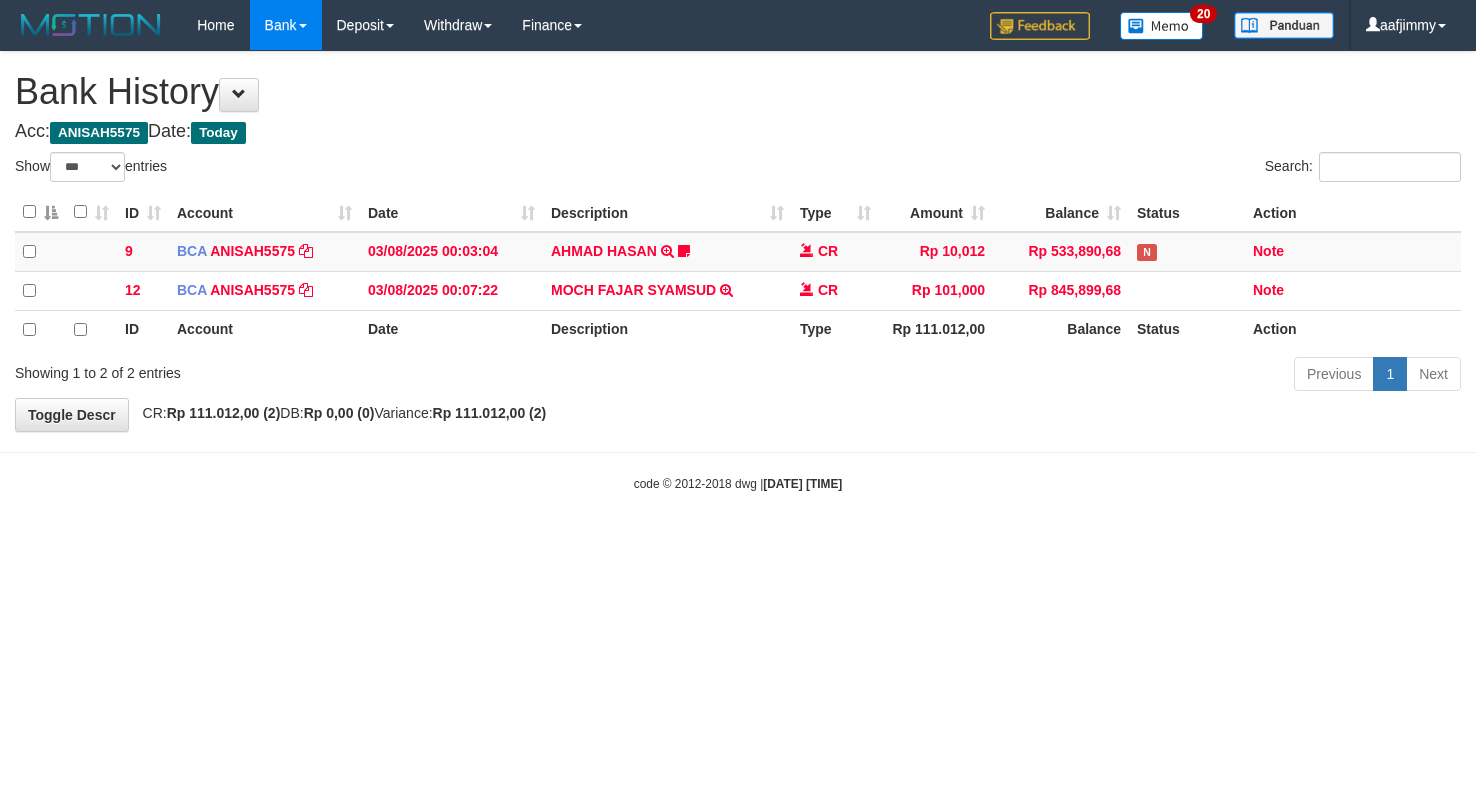 select on "***" 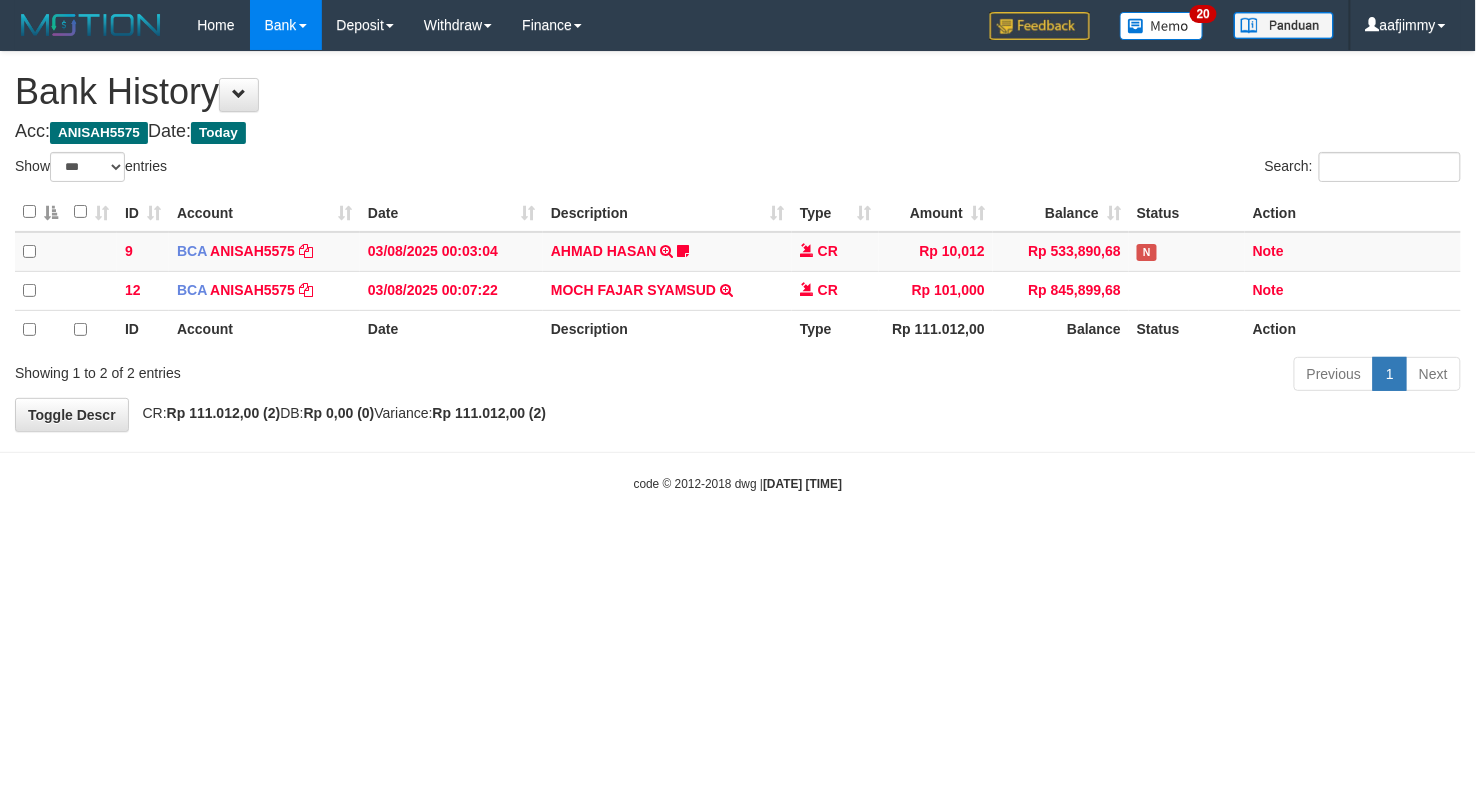 drag, startPoint x: 607, startPoint y: 572, endPoint x: 574, endPoint y: 601, distance: 43.931767 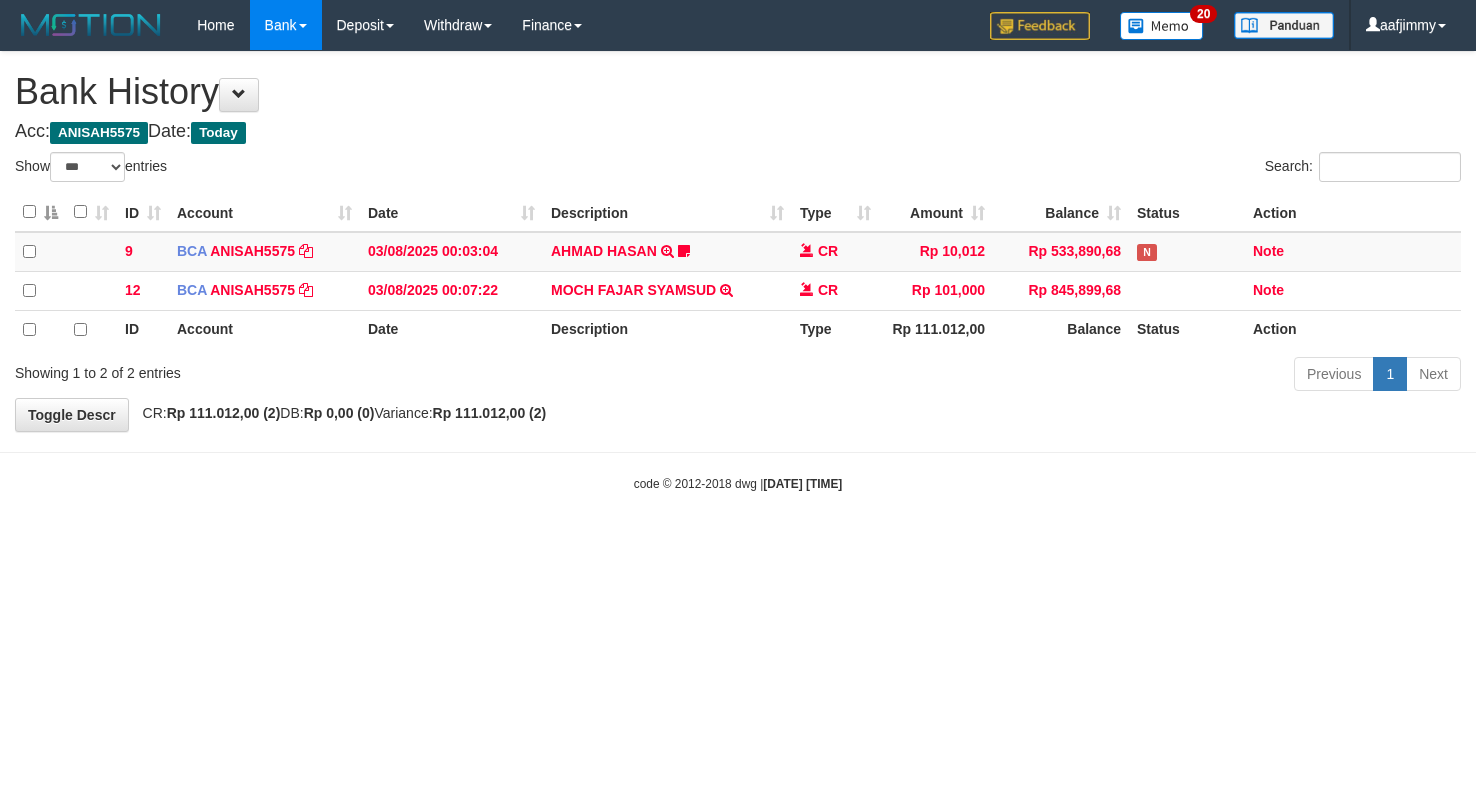 select on "***" 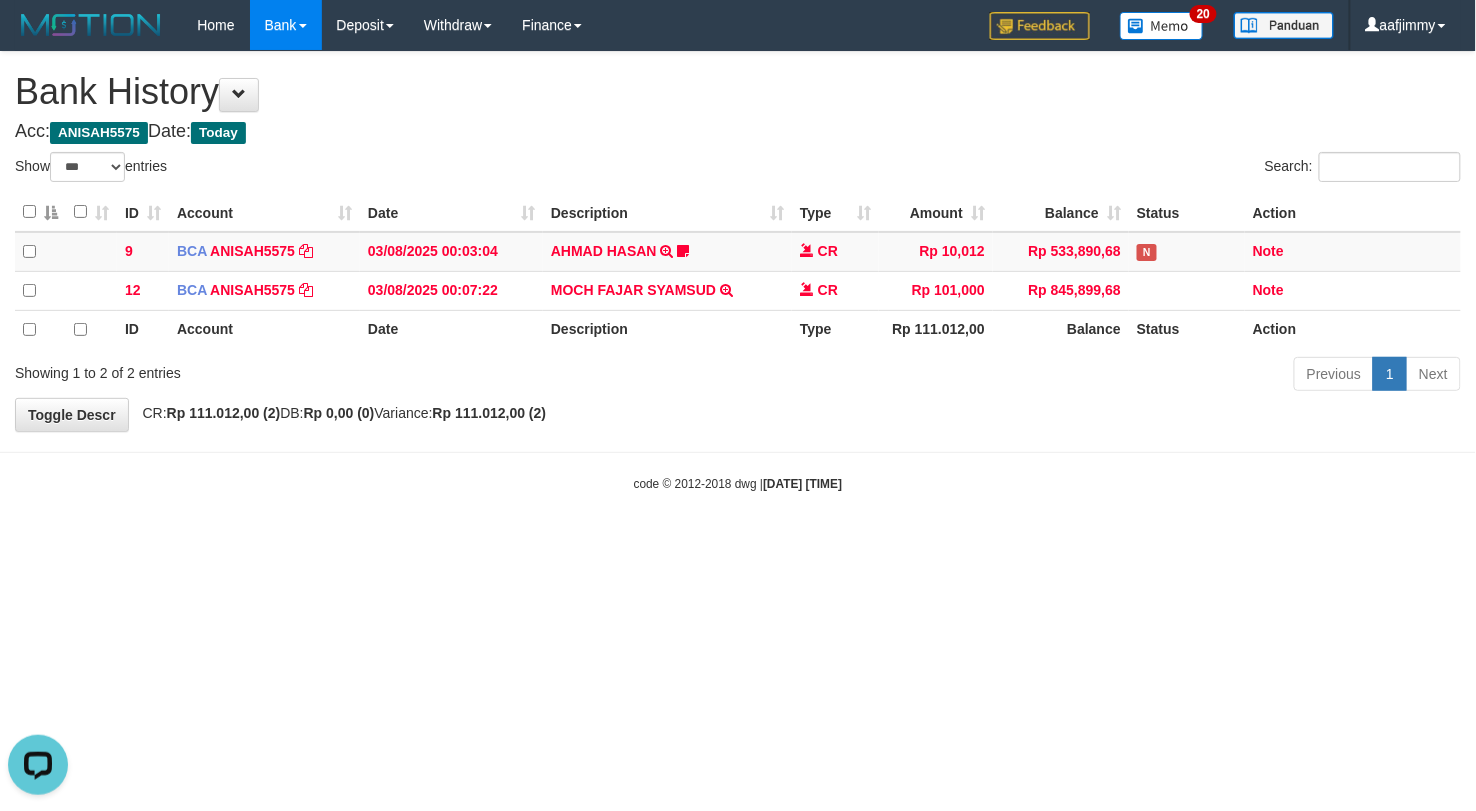 scroll, scrollTop: 0, scrollLeft: 0, axis: both 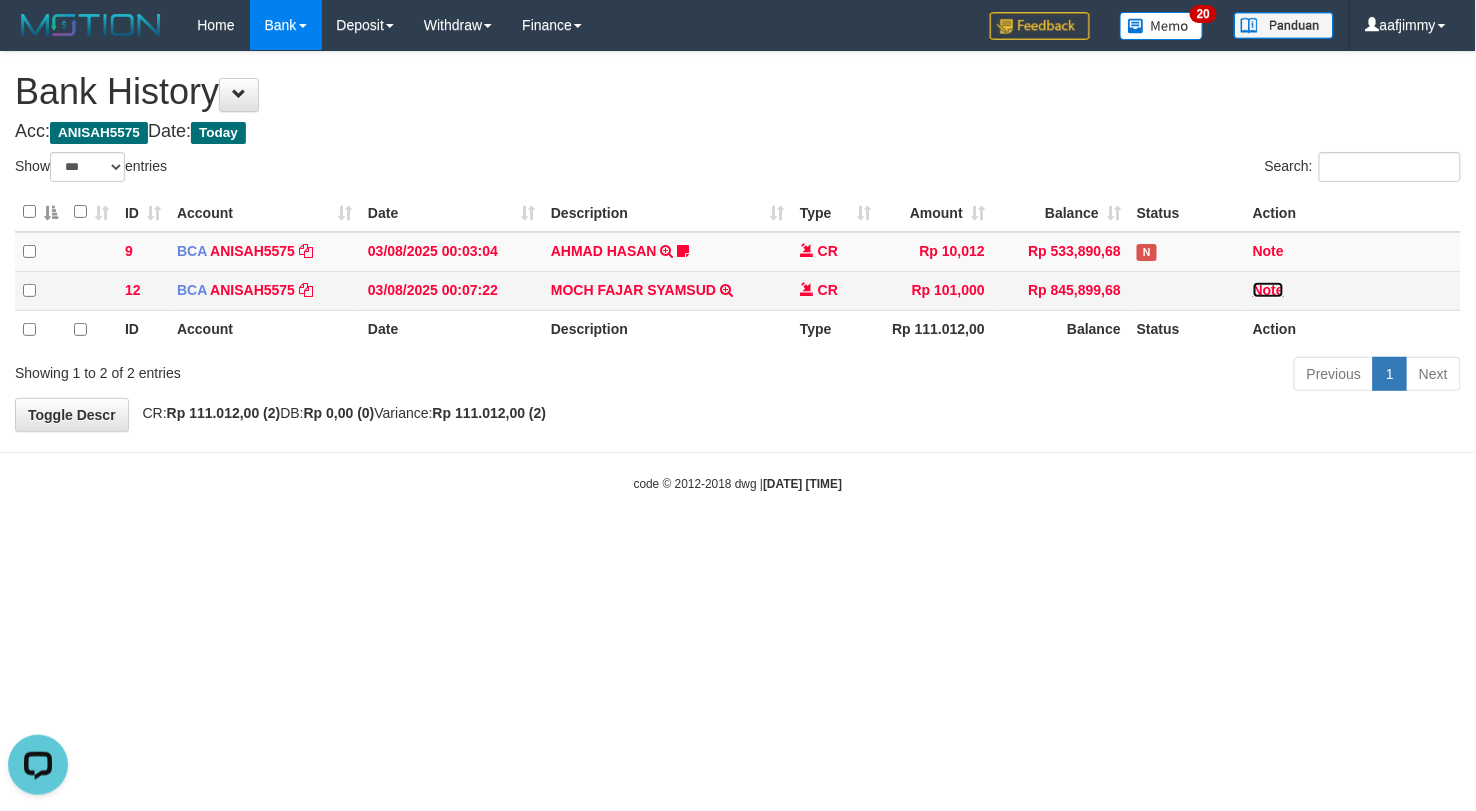 drag, startPoint x: 1281, startPoint y: 286, endPoint x: 1245, endPoint y: 297, distance: 37.64306 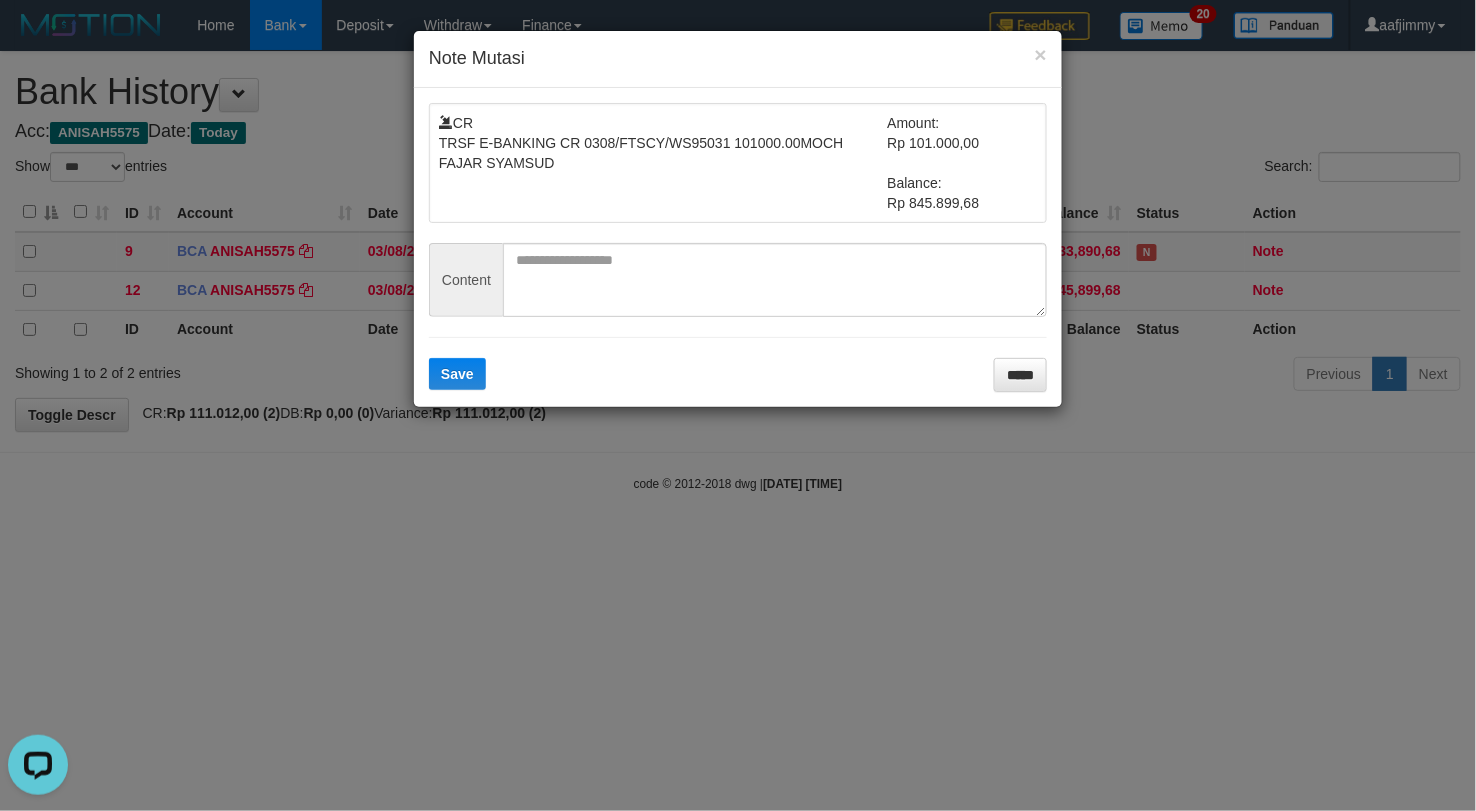 drag, startPoint x: 1047, startPoint y: 51, endPoint x: 1048, endPoint y: 167, distance: 116.00431 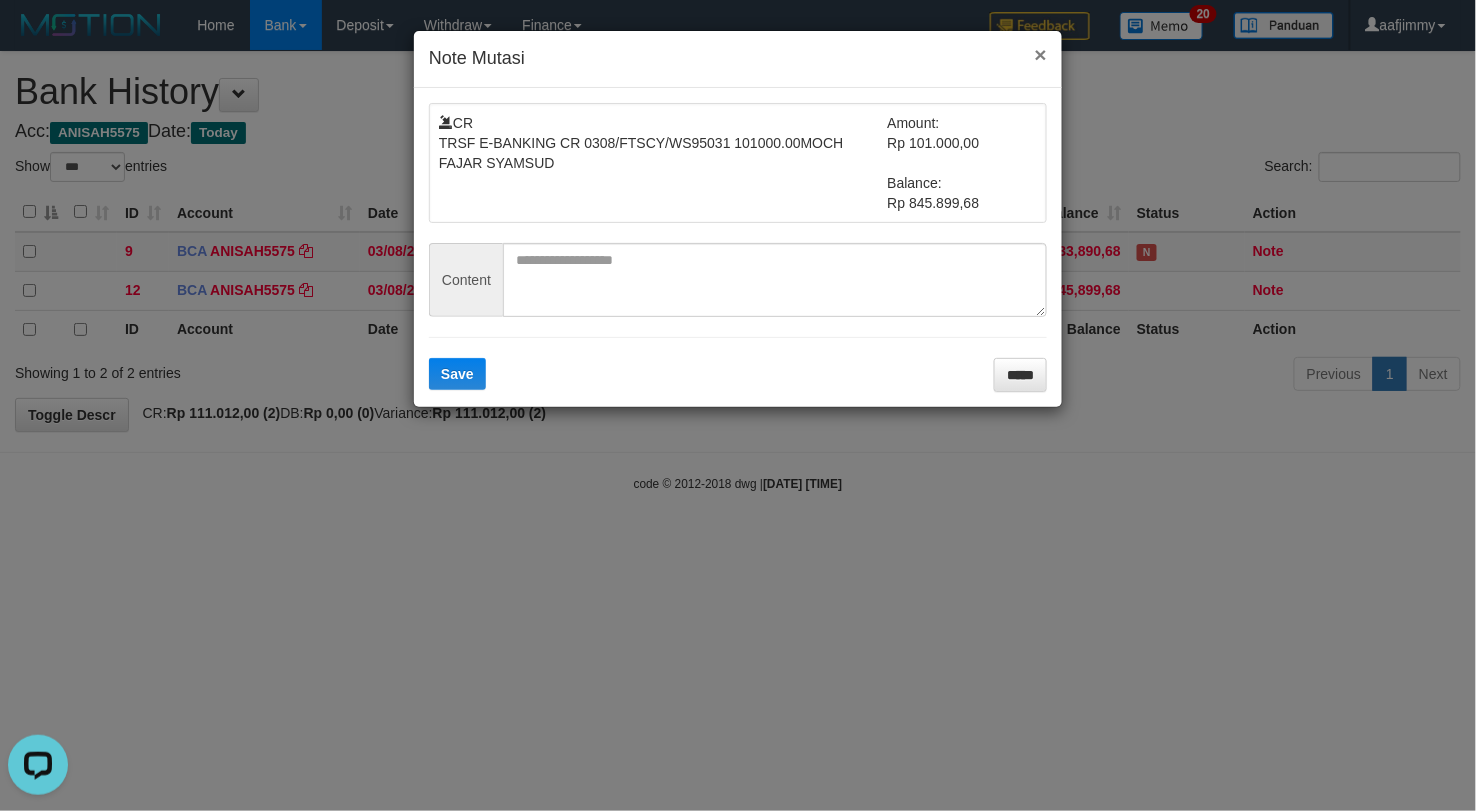 click on "× Note Mutasi" at bounding box center [738, 59] 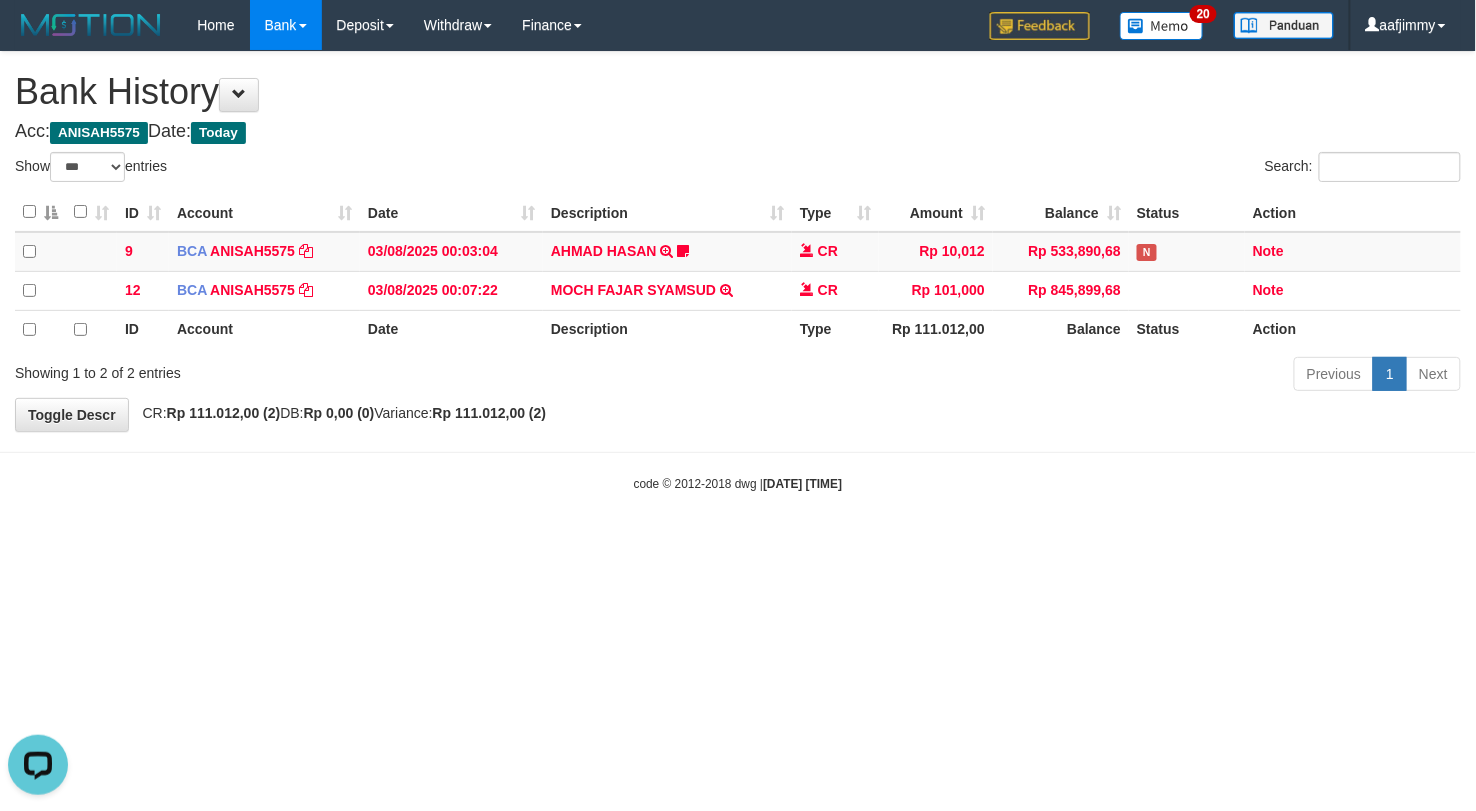 click on "Toggle navigation
Home
Bank
Search
Deposit
History
Withdraw
WD List
Report Link
History
Finance
Financial Data
aafjimmy
My Profile
Log Out [YEAR]" at bounding box center [738, 271] 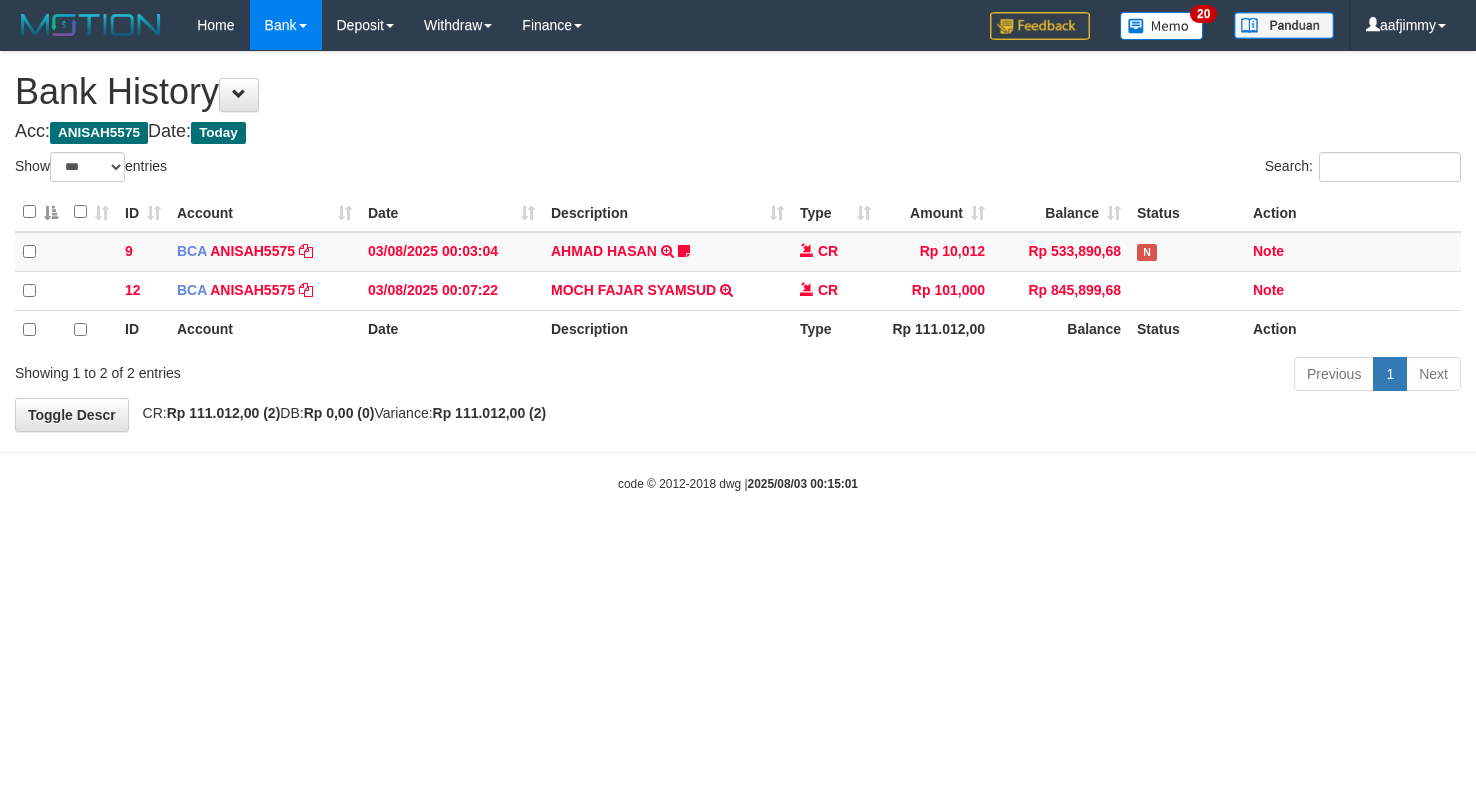 select on "***" 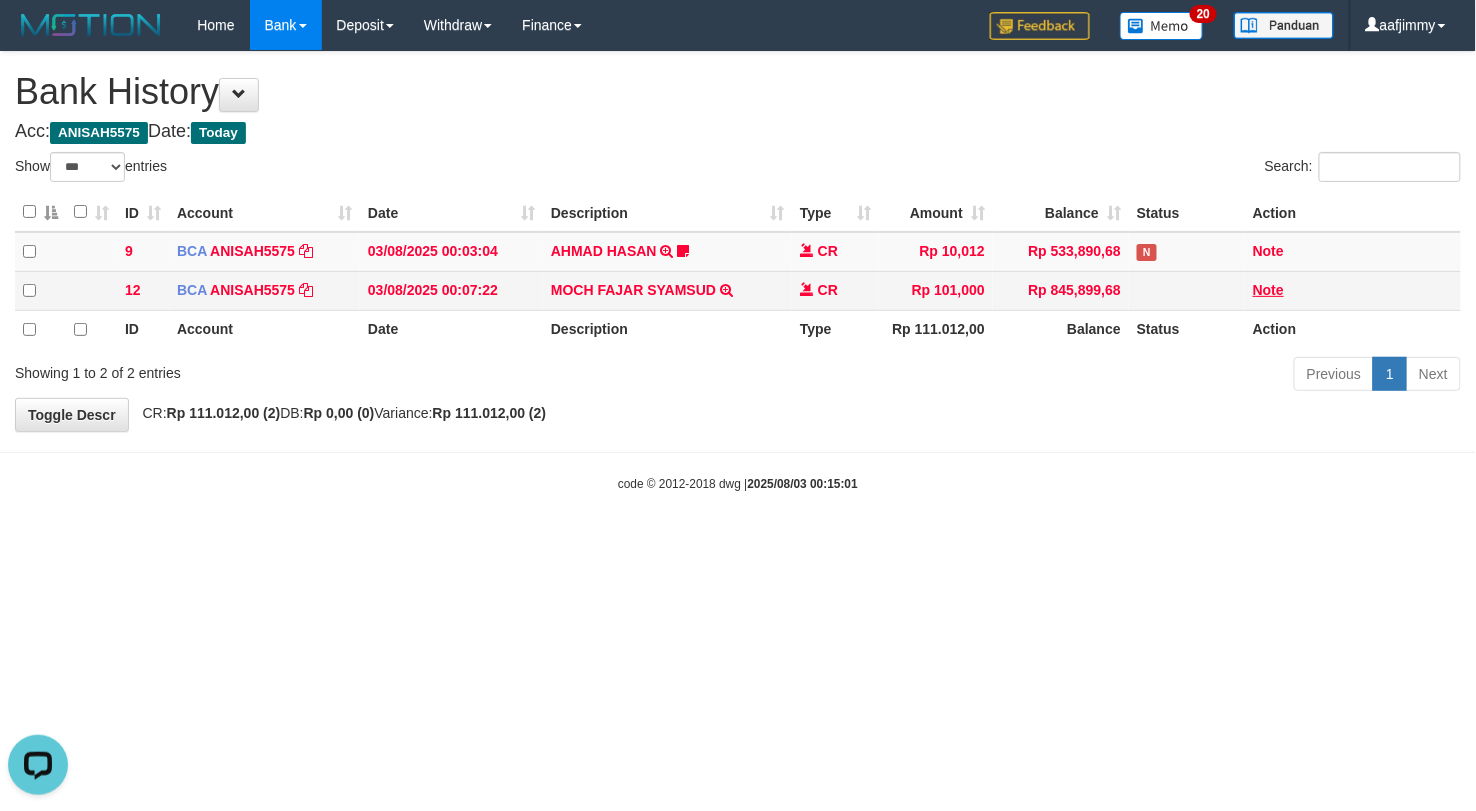 scroll, scrollTop: 0, scrollLeft: 0, axis: both 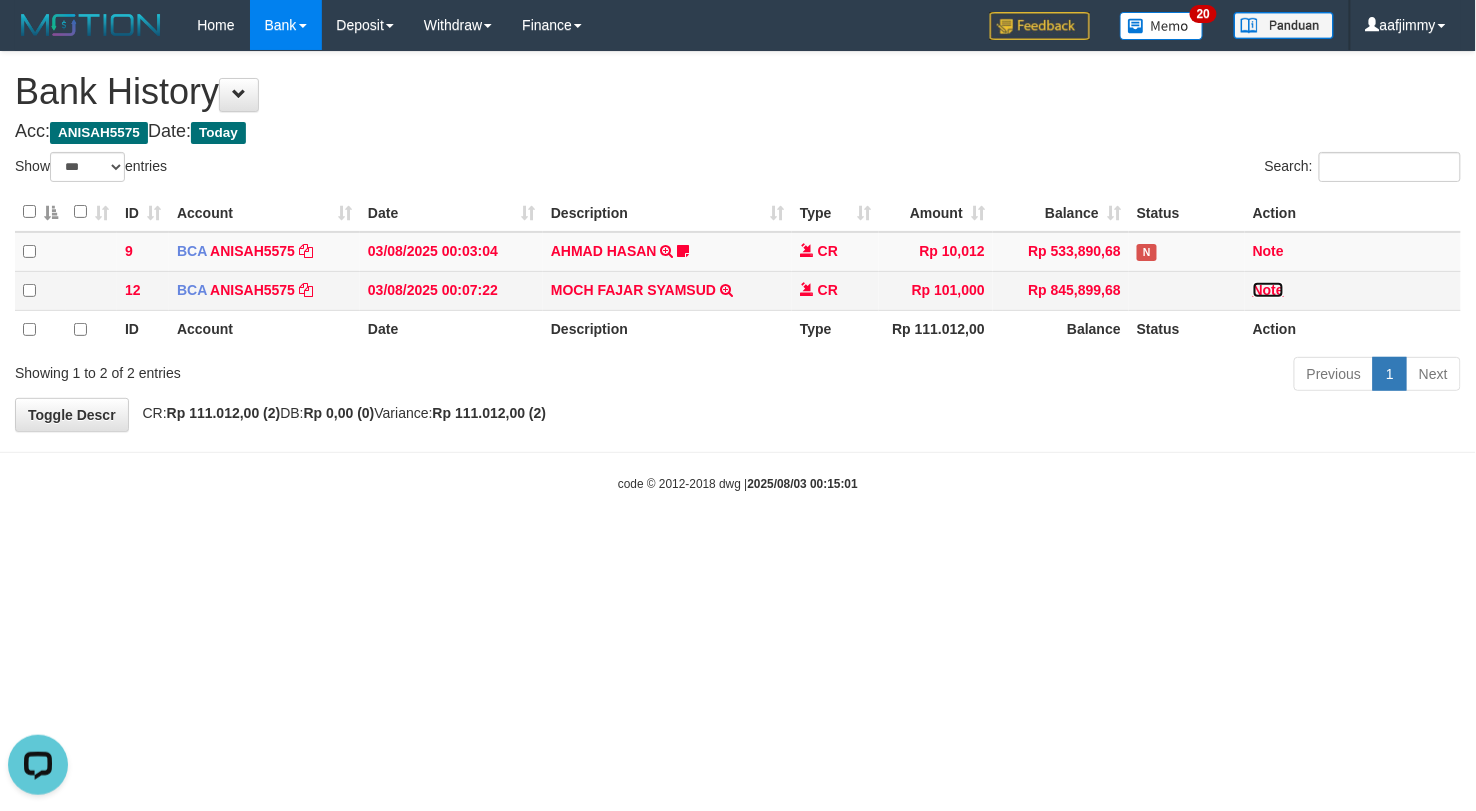 click on "Note" at bounding box center (1268, 290) 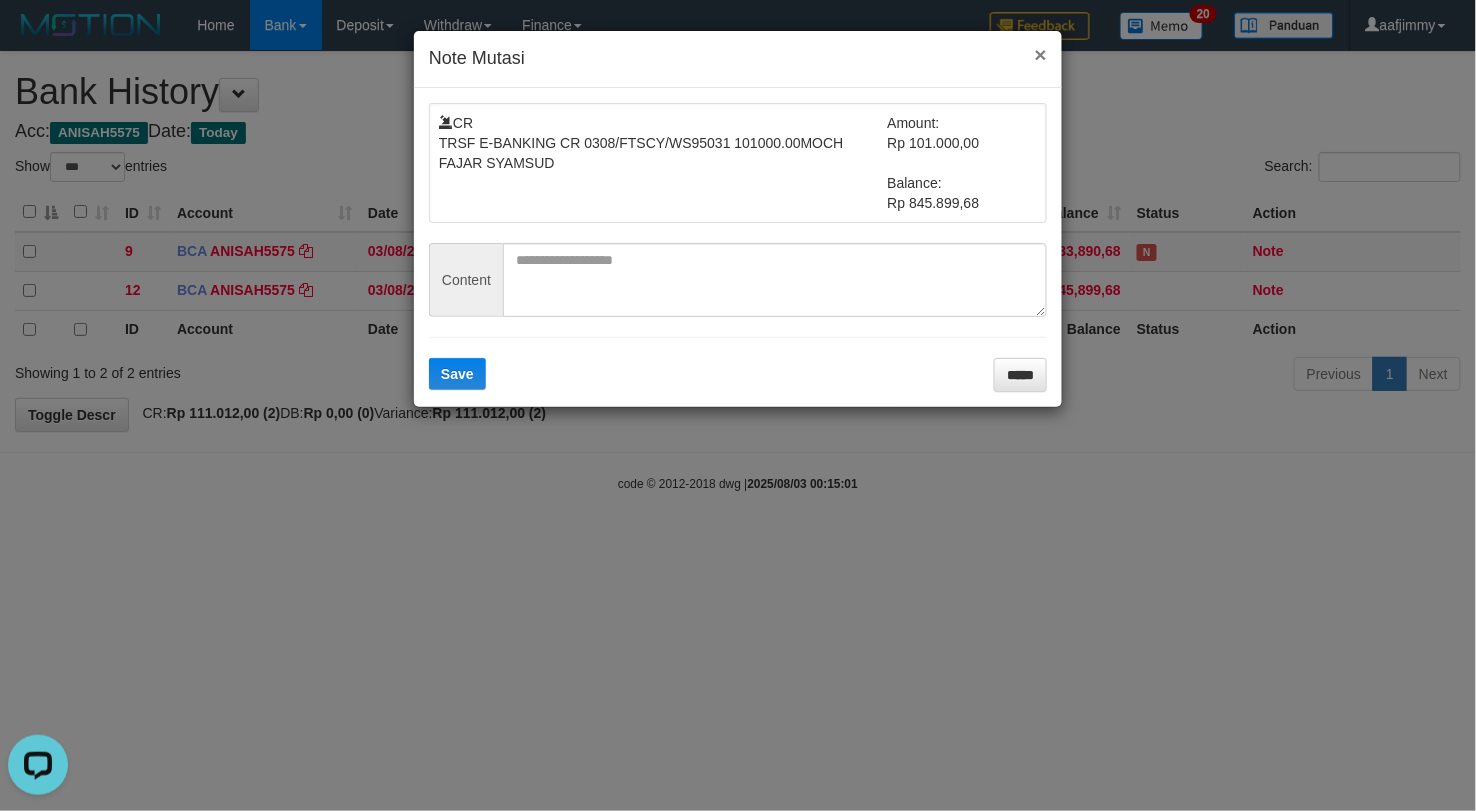 click on "×" at bounding box center (1041, 54) 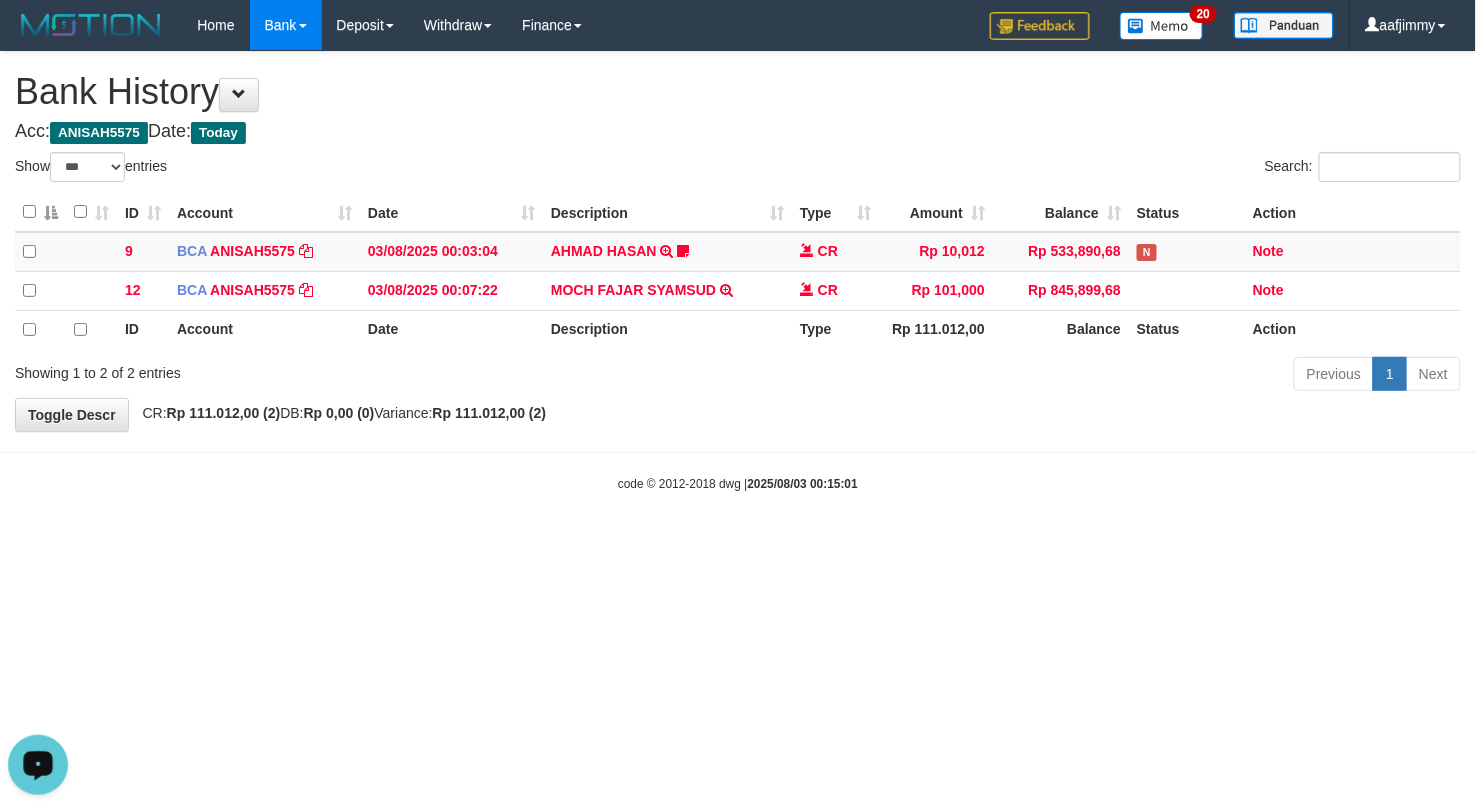 click on "Acc: 											 [USERNAME]
Date:  Today" at bounding box center [738, 132] 